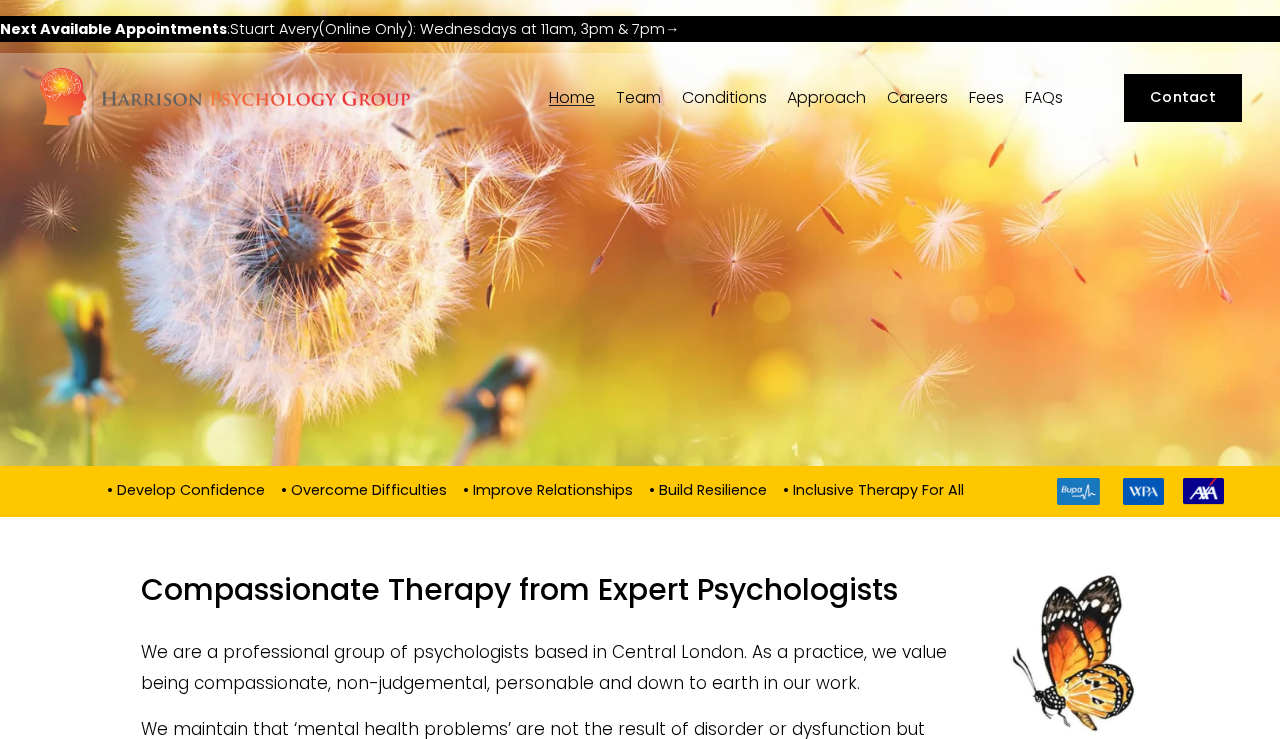 scroll, scrollTop: 0, scrollLeft: 0, axis: both 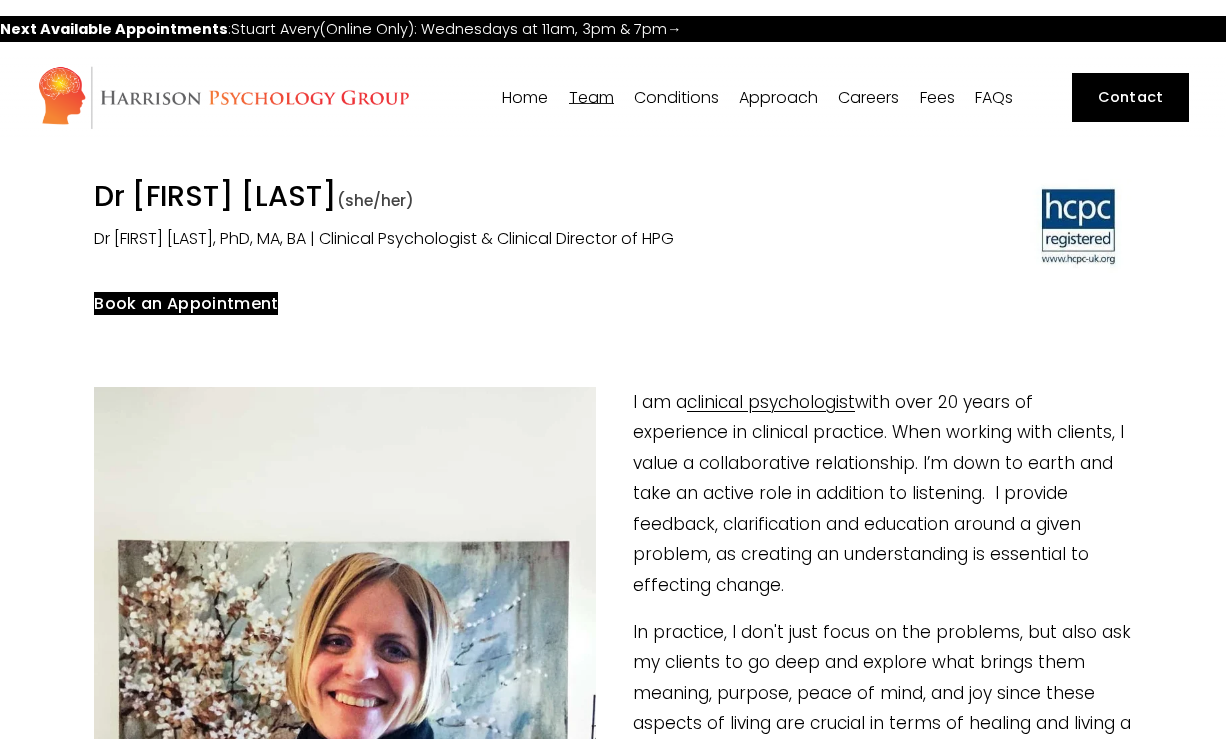 drag, startPoint x: 665, startPoint y: 173, endPoint x: 883, endPoint y: 172, distance: 218.00229 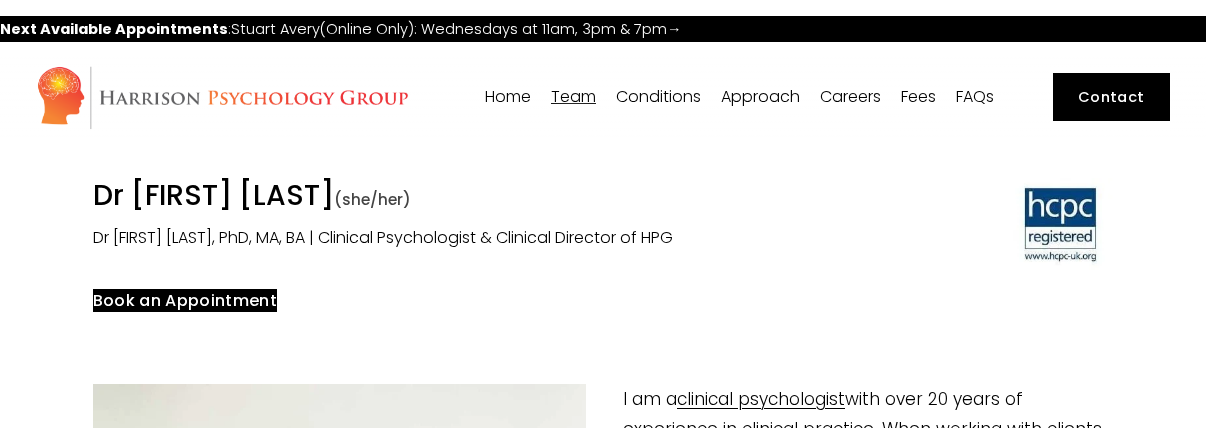 drag, startPoint x: 885, startPoint y: 172, endPoint x: 1225, endPoint y: 360, distance: 388.51514 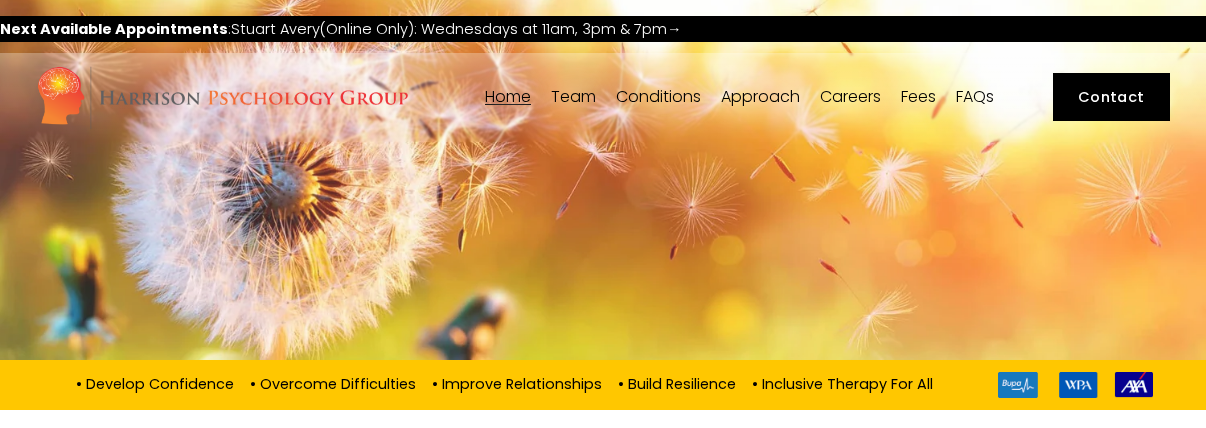 scroll, scrollTop: 0, scrollLeft: 0, axis: both 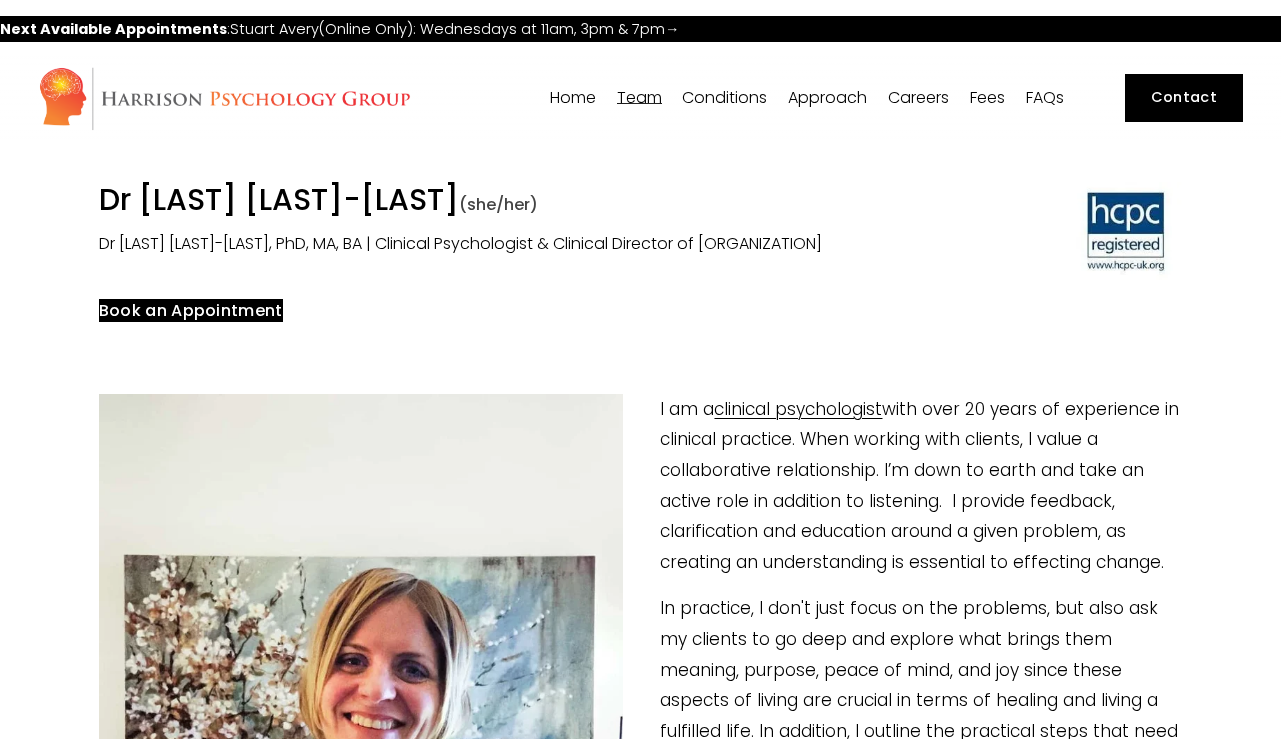 click at bounding box center (224, 98) 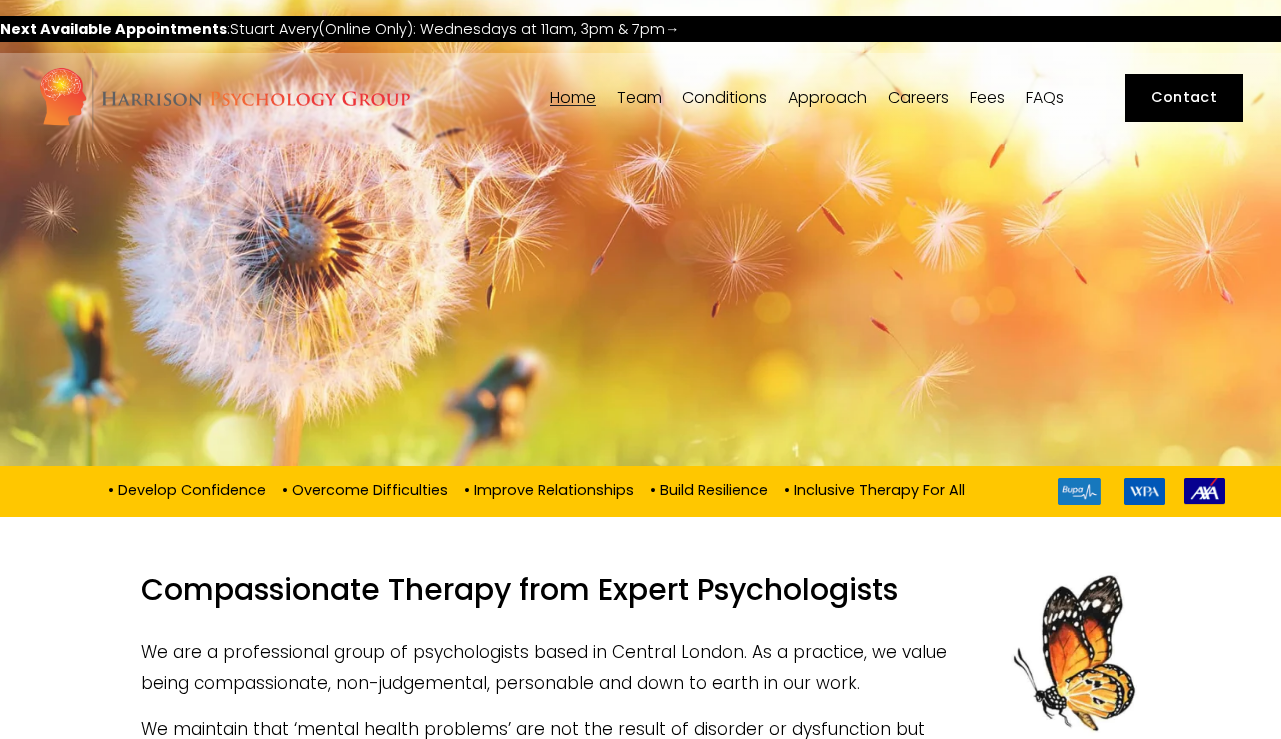 scroll, scrollTop: 0, scrollLeft: 0, axis: both 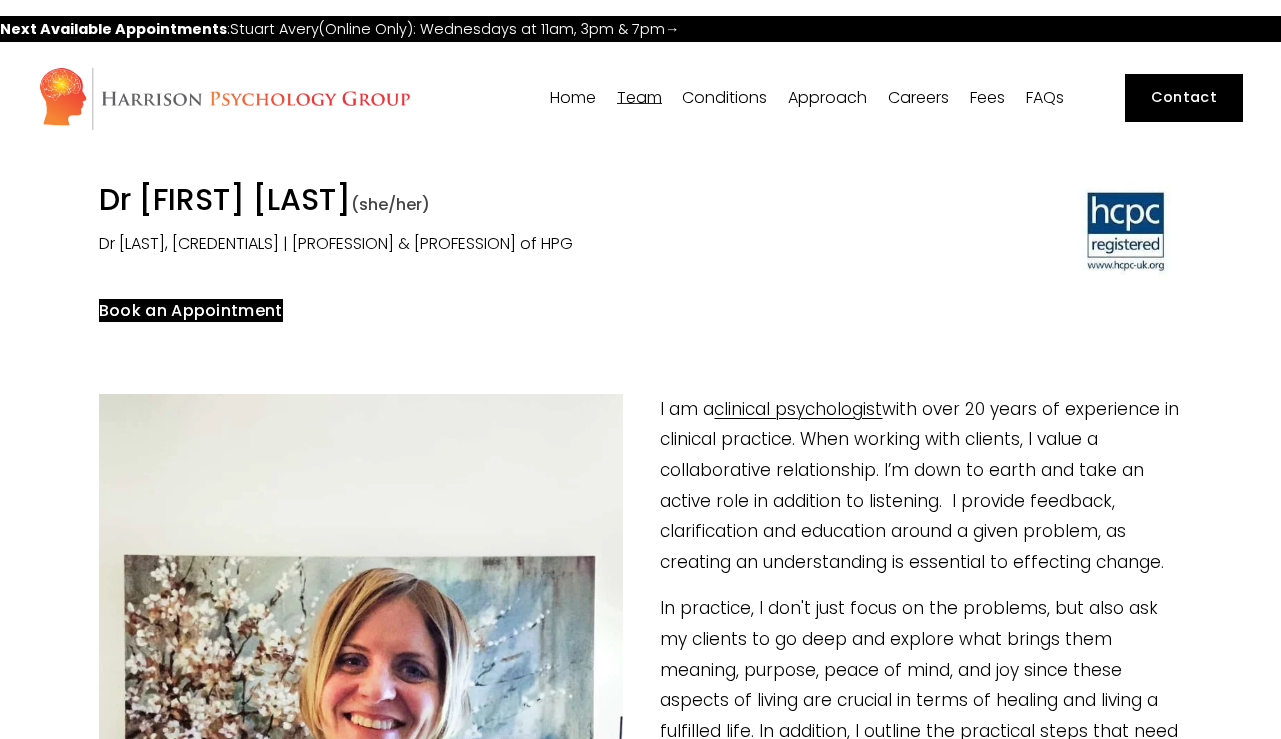 click on "Dr [FIRST] [LAST] (she/her)" at bounding box center (501, 203) 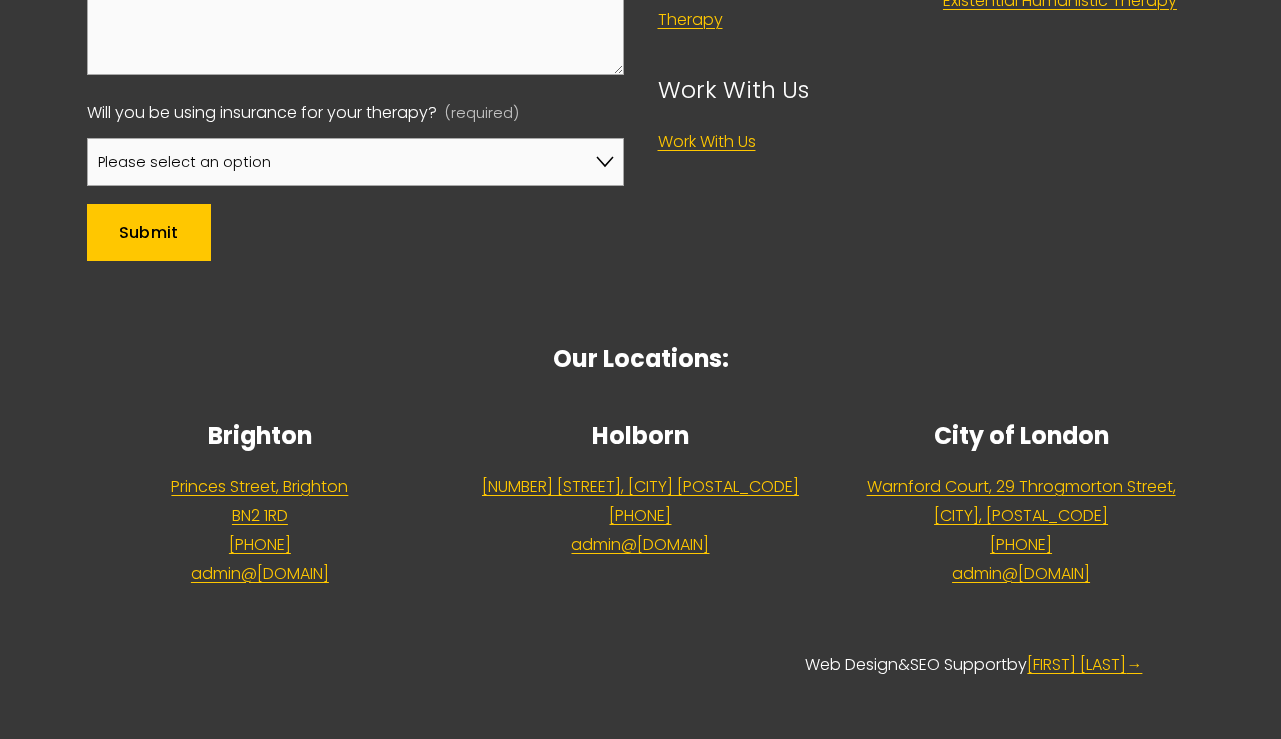 scroll, scrollTop: 0, scrollLeft: 0, axis: both 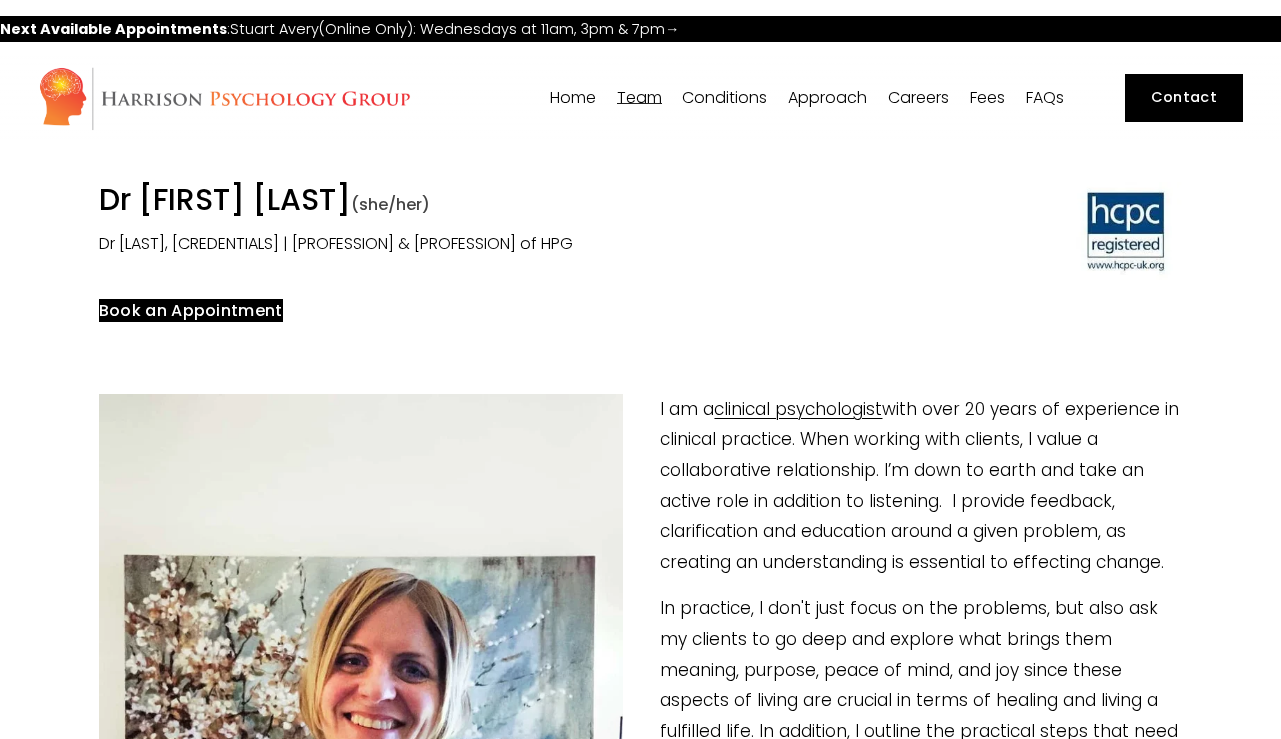 click on "Dr [LAST] [LAST]" at bounding box center (0, 0) 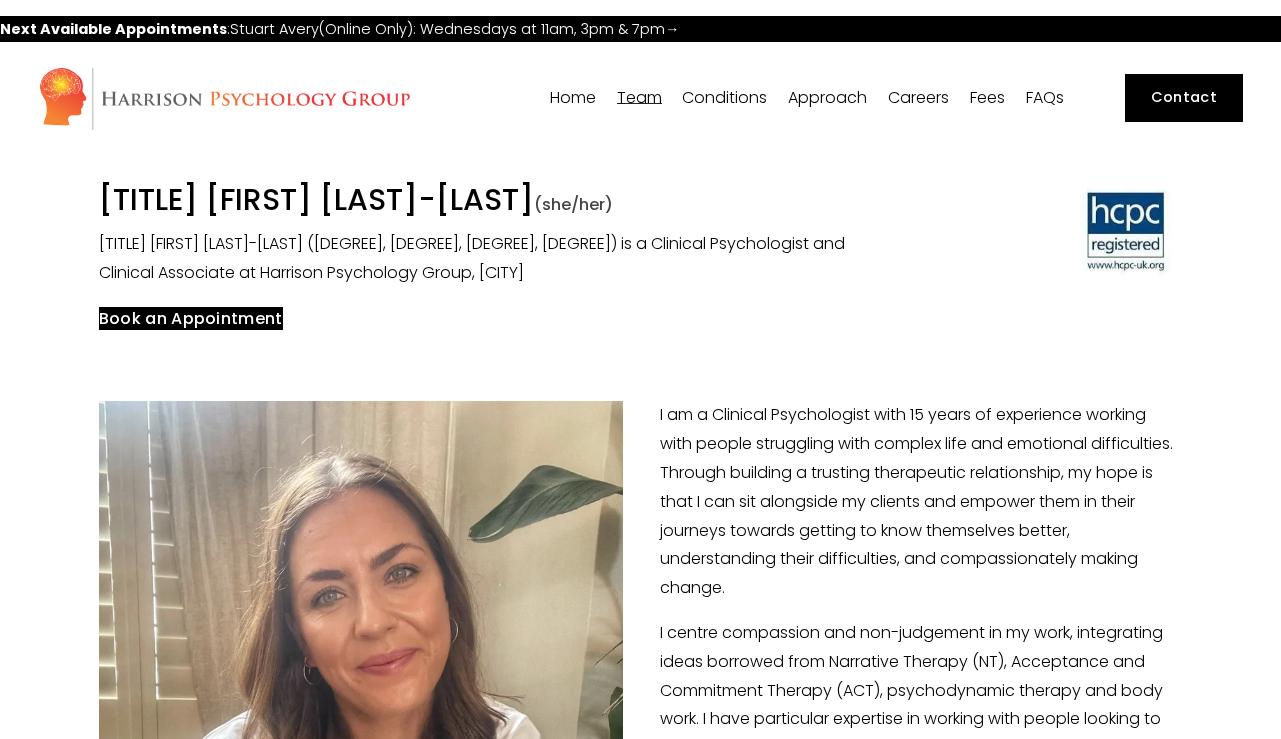 scroll, scrollTop: 0, scrollLeft: 0, axis: both 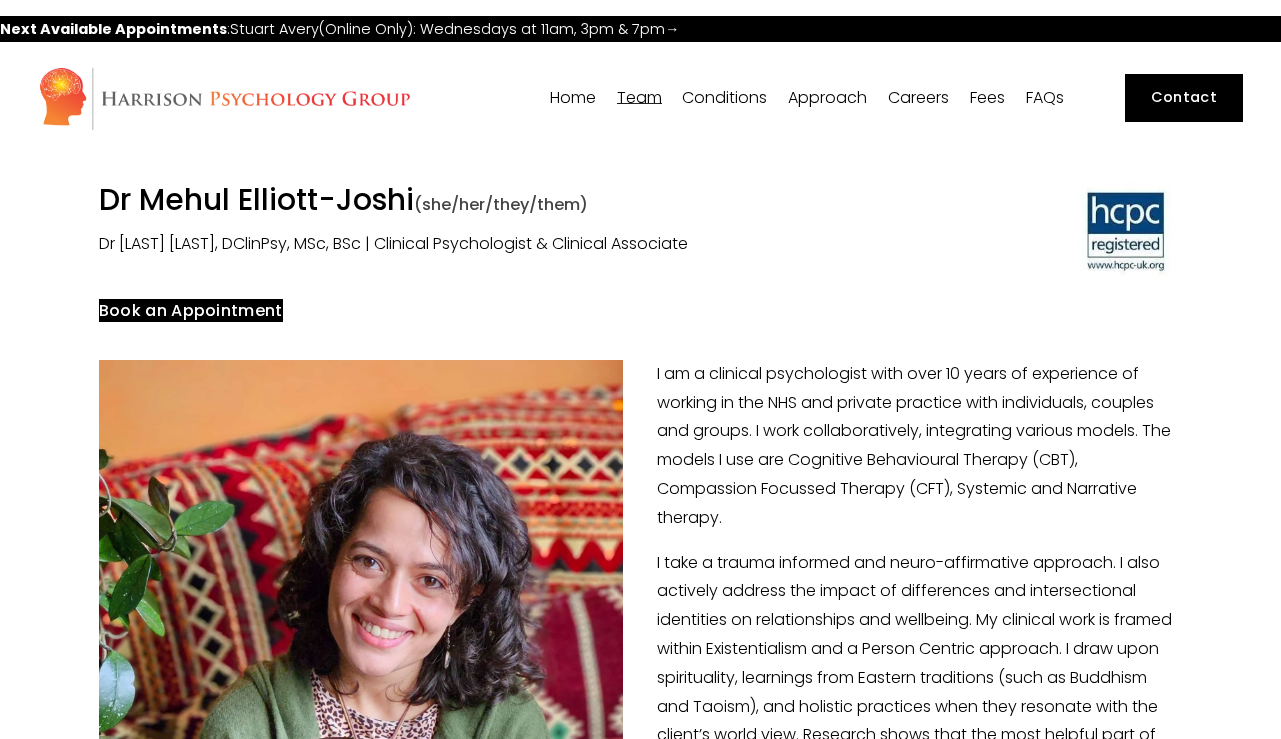 drag, startPoint x: 427, startPoint y: 241, endPoint x: 788, endPoint y: 254, distance: 361.234 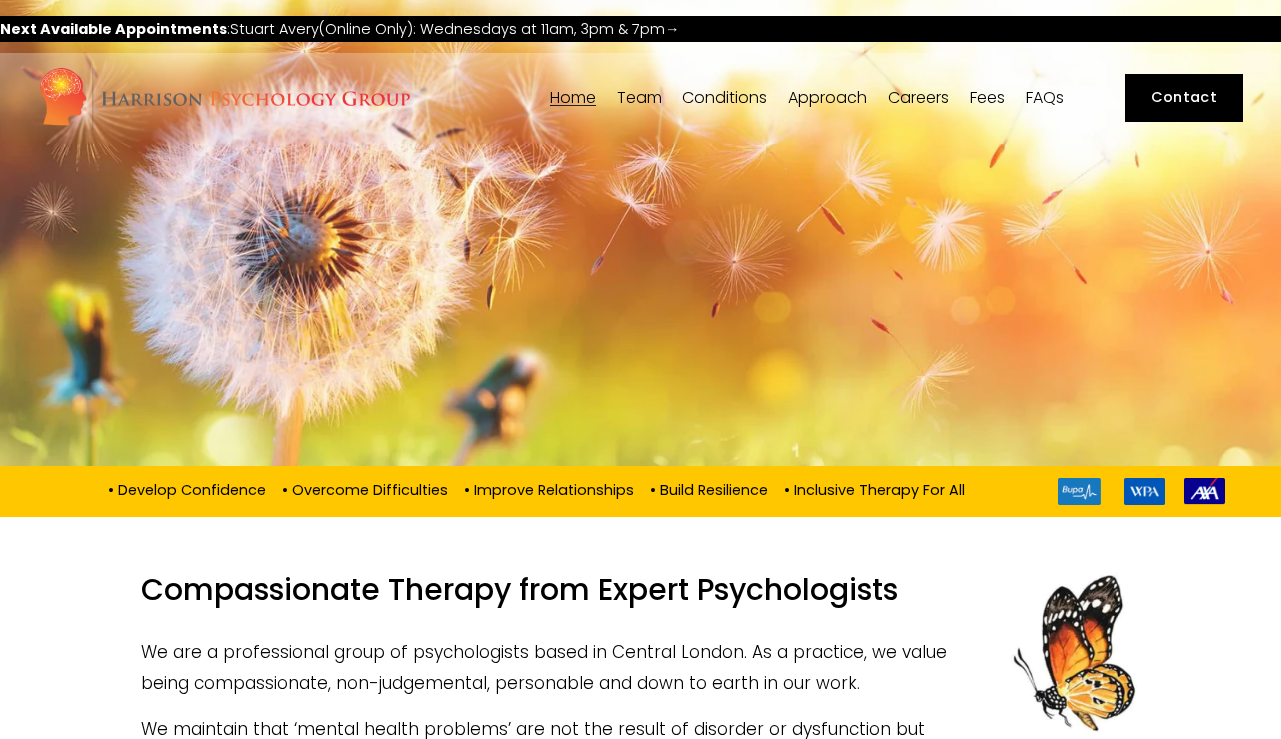 scroll, scrollTop: 0, scrollLeft: 0, axis: both 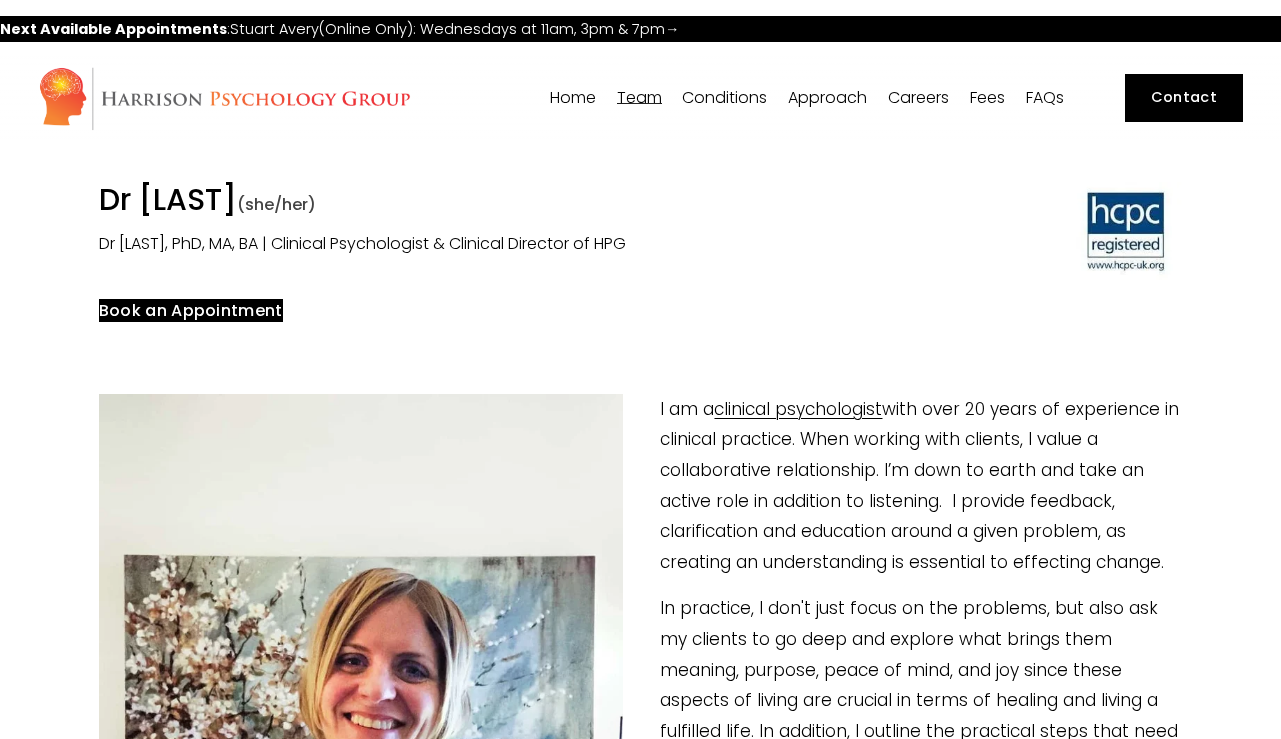 click on "Dr Siri MacIntyre-Harrison  (she/her)" at bounding box center (501, 203) 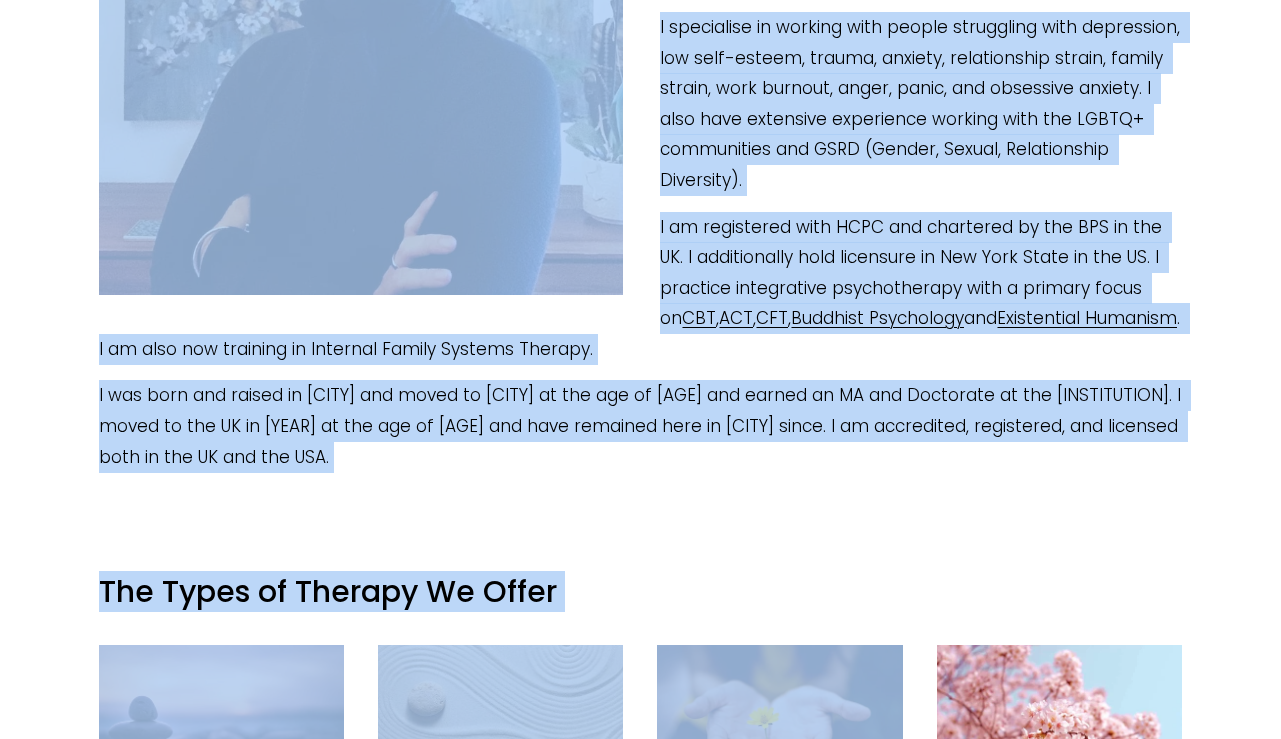 scroll, scrollTop: 796, scrollLeft: 0, axis: vertical 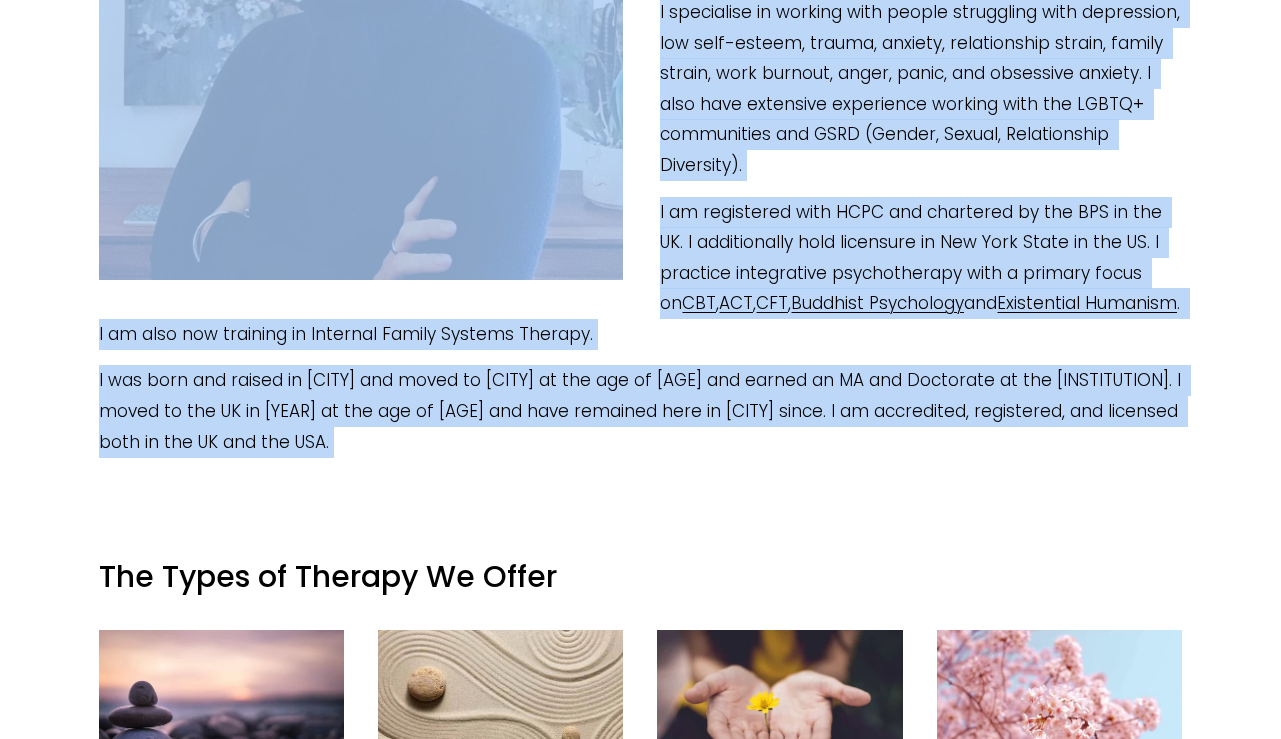 drag, startPoint x: 103, startPoint y: 194, endPoint x: 1027, endPoint y: 379, distance: 942.3381 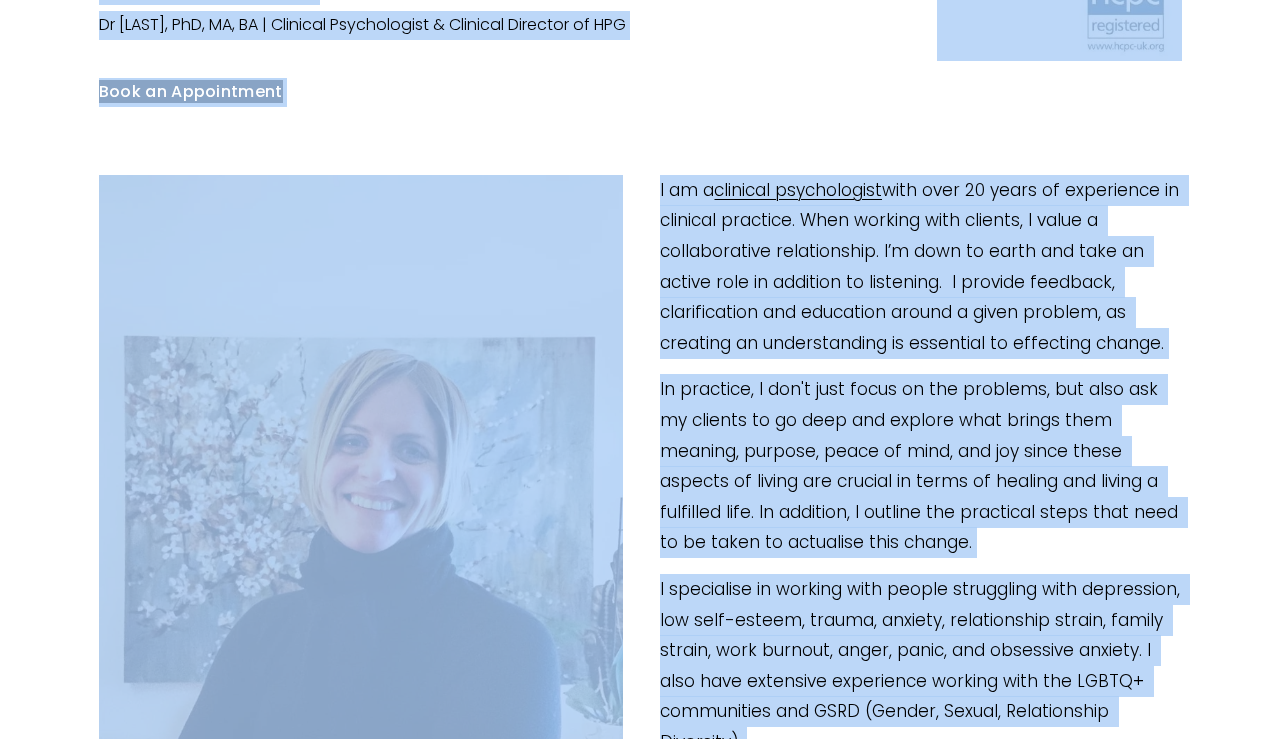 scroll, scrollTop: 0, scrollLeft: 0, axis: both 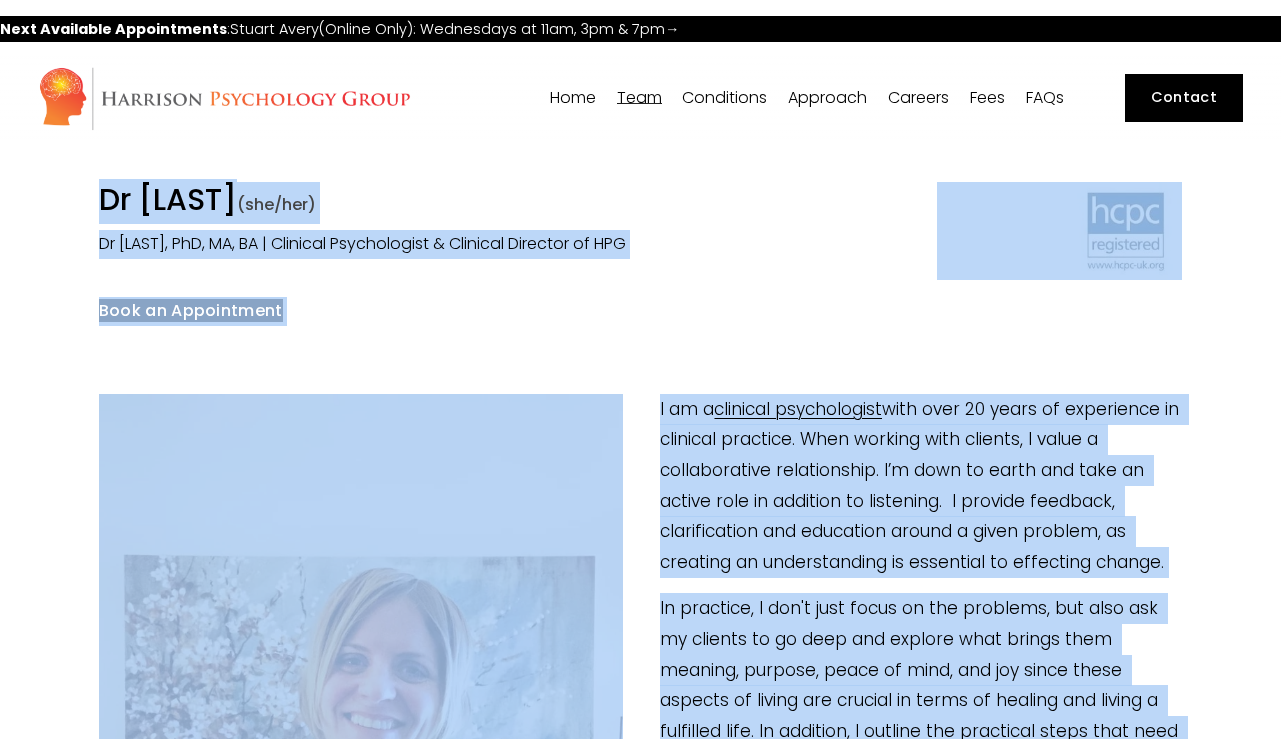 click on "Stuart Avery" at bounding box center (0, 0) 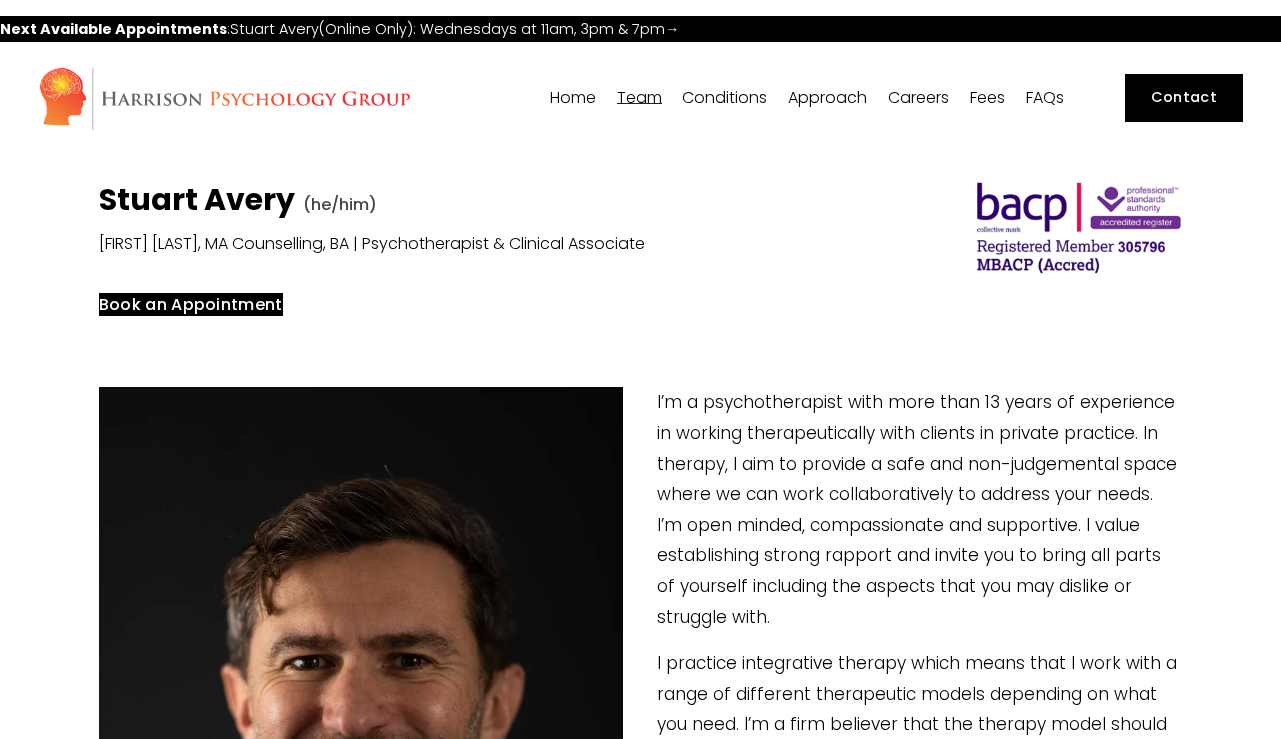 scroll, scrollTop: 0, scrollLeft: 0, axis: both 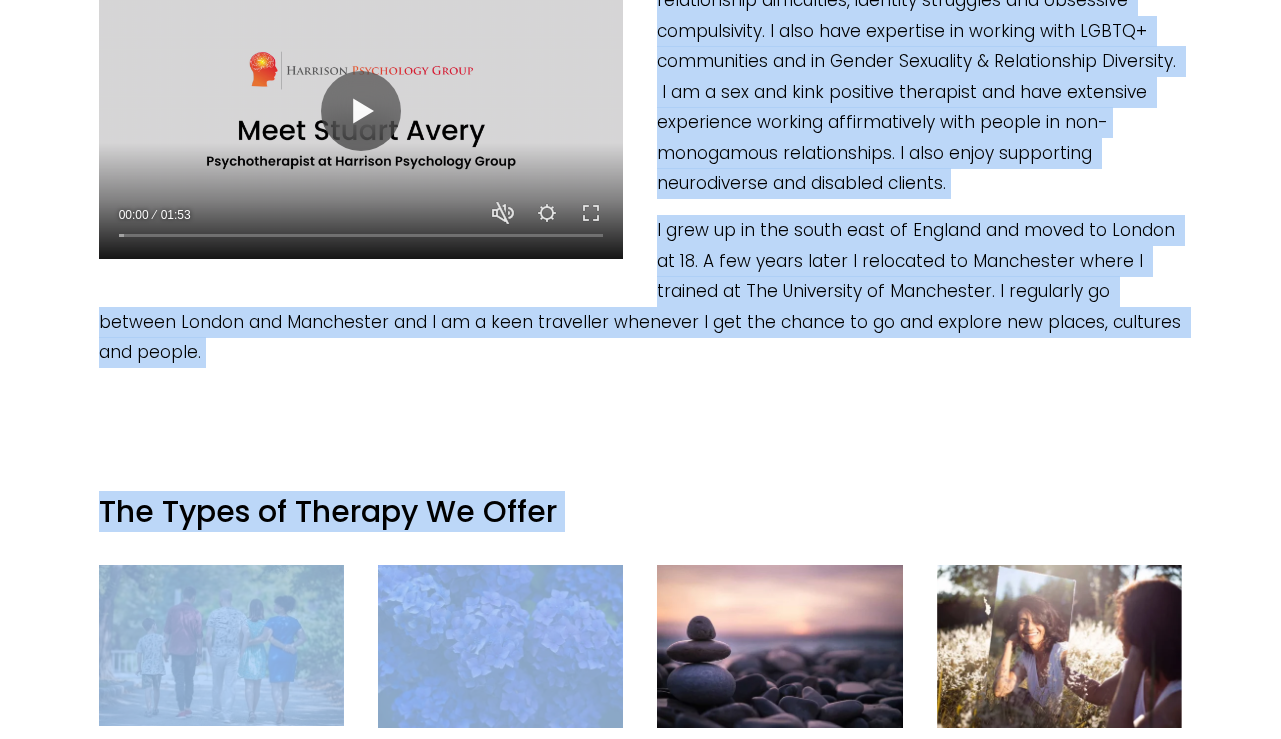 drag, startPoint x: 649, startPoint y: 421, endPoint x: 1023, endPoint y: 335, distance: 383.76035 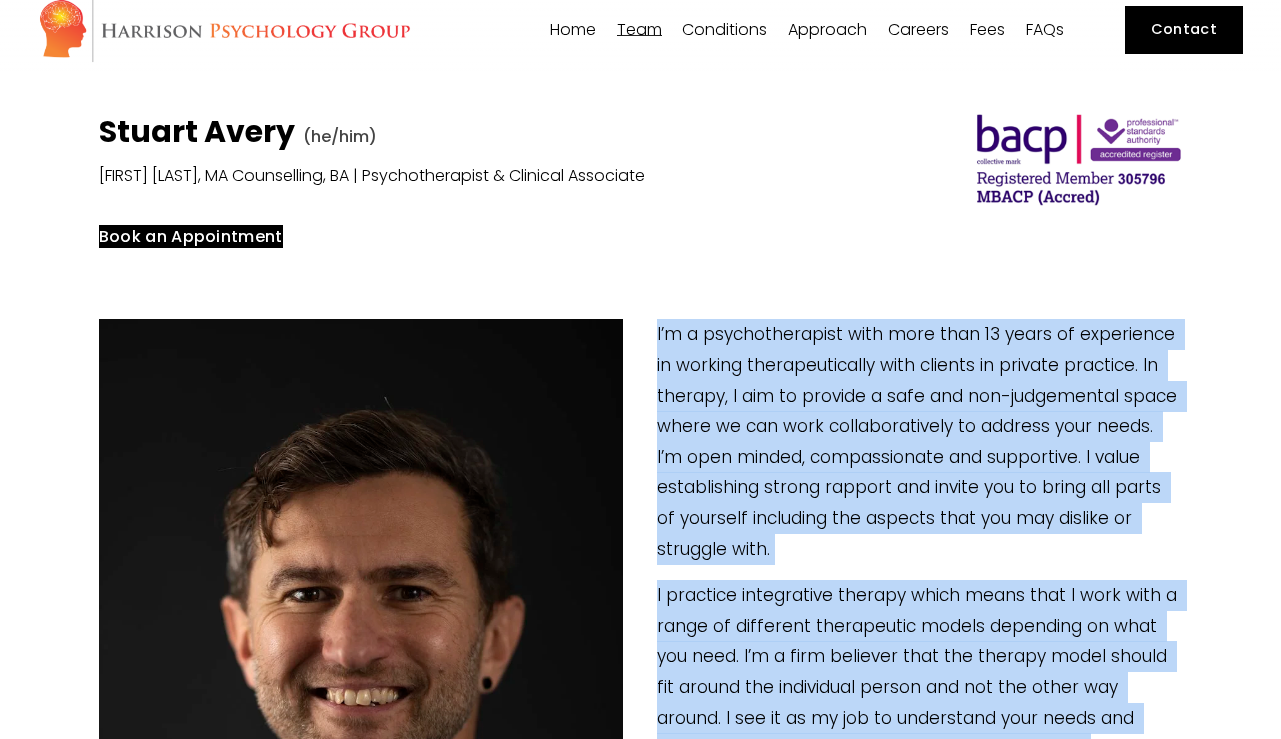scroll, scrollTop: 0, scrollLeft: 0, axis: both 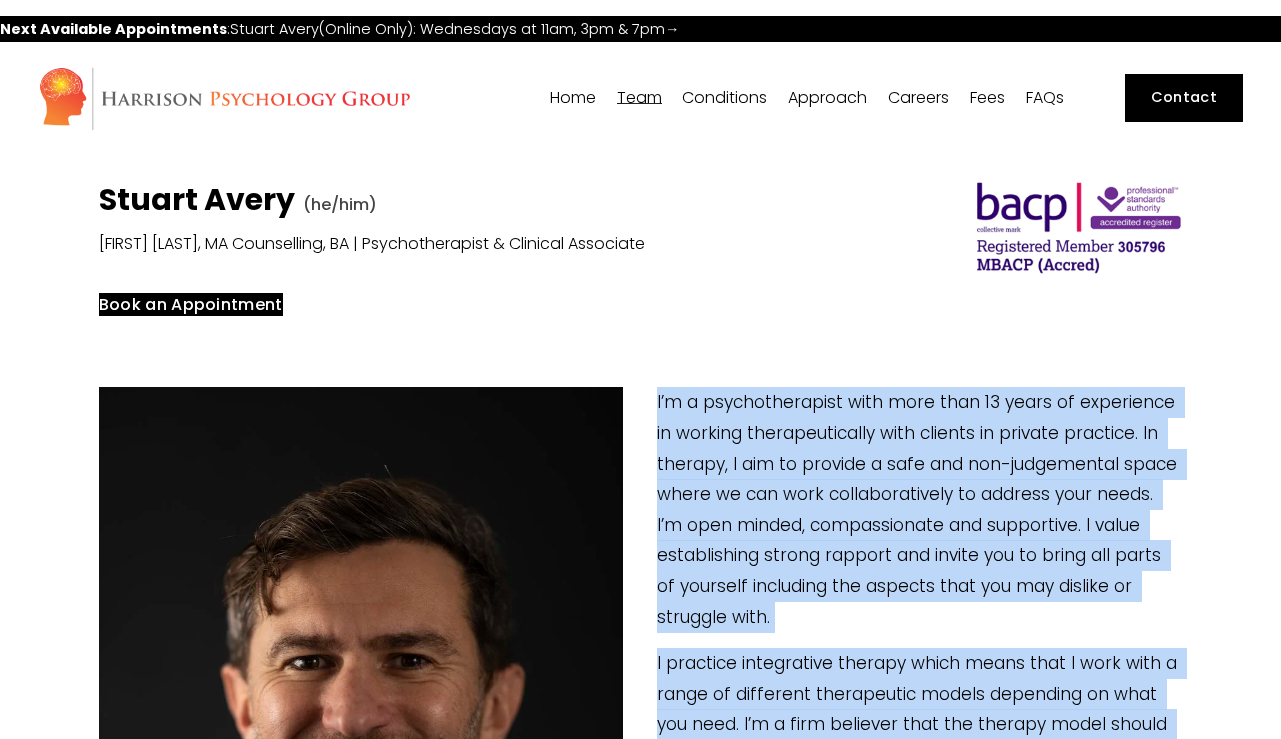 click on "[TITLE] [FIRST] [LAST], [DEGREE]" at bounding box center (0, 0) 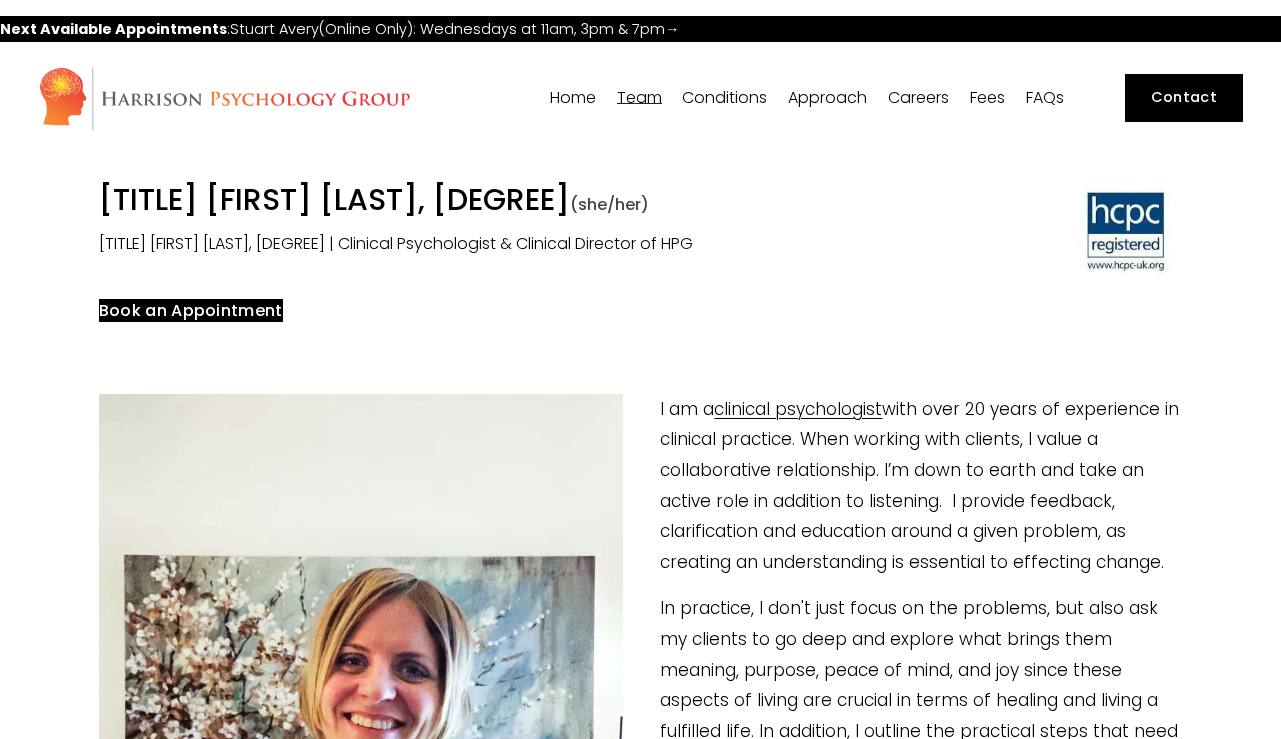 scroll, scrollTop: 0, scrollLeft: 0, axis: both 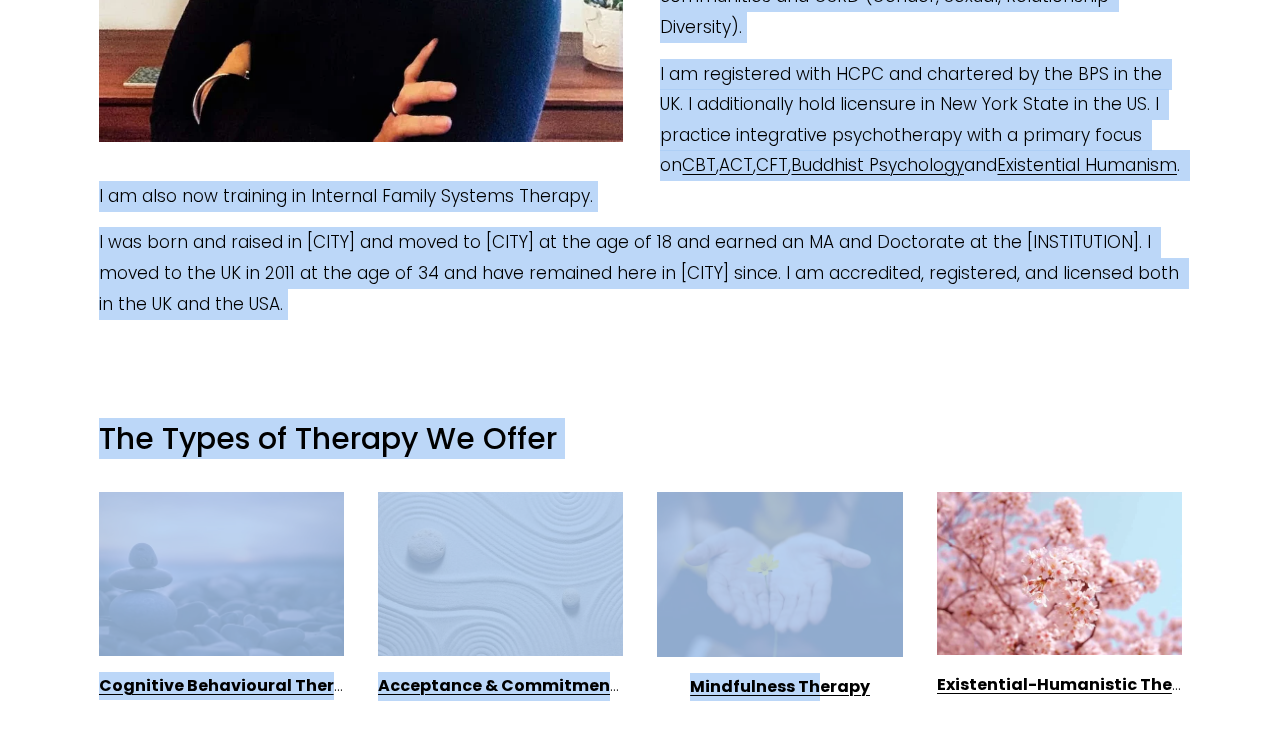 click on "I am a  clinical psychologist  with over 20 years of experience in clinical practice. When working with clients, I value a collaborative relationship. I’m down to earth and take an active role in addition to listening.  I provide feedback, clarification and education around a given problem, as creating an understanding is essential to effecting change.  In practice, I don't just focus on the problems, but also ask my clients to go deep and explore what brings them meaning, purpose, peace of mind, and joy since these aspects of living are crucial in terms of healing and living a fulfilled life. In addition, I outline the practical steps that need to be taken to actualise this change. I specialise in working with people struggling with depression, low self-esteem, trauma, anxiety, relationship strain, family strain, work burnout, anger, panic, and obsessive anxiety. I also have extensive experience working with the LGBTQ+ communities and GSRD (Gender, Sexual, Relationship Diversity).  CBT ,  ACT ,  CFT" at bounding box center (641, -111) 